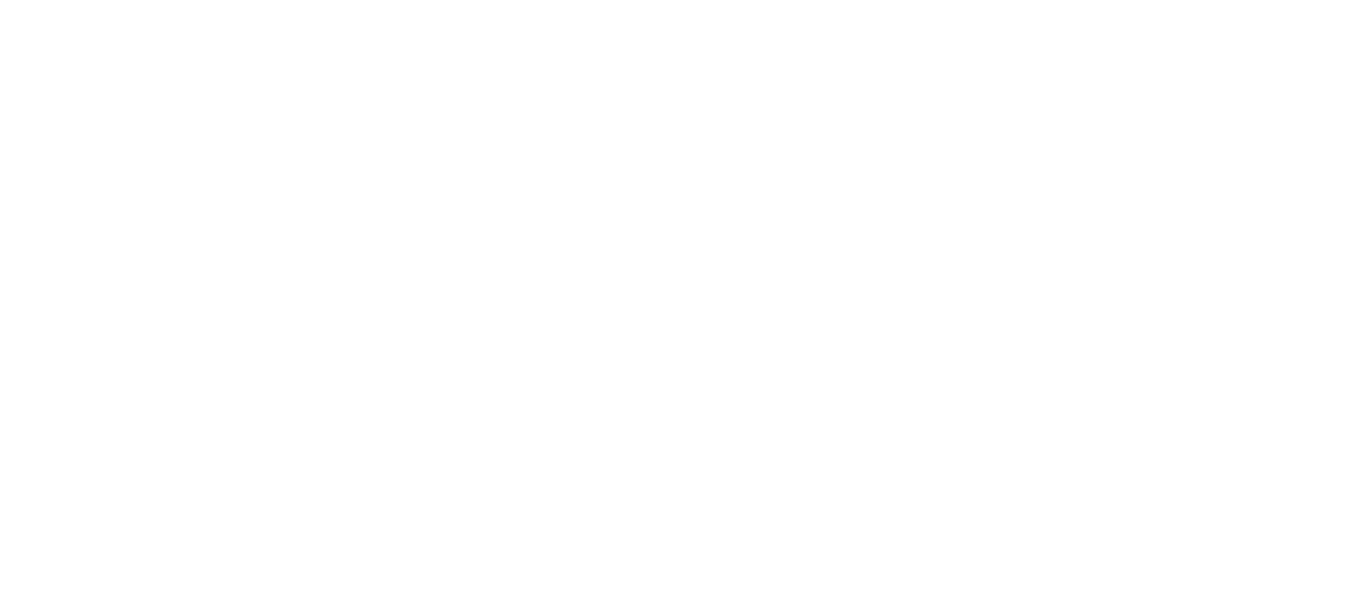 scroll, scrollTop: 0, scrollLeft: 0, axis: both 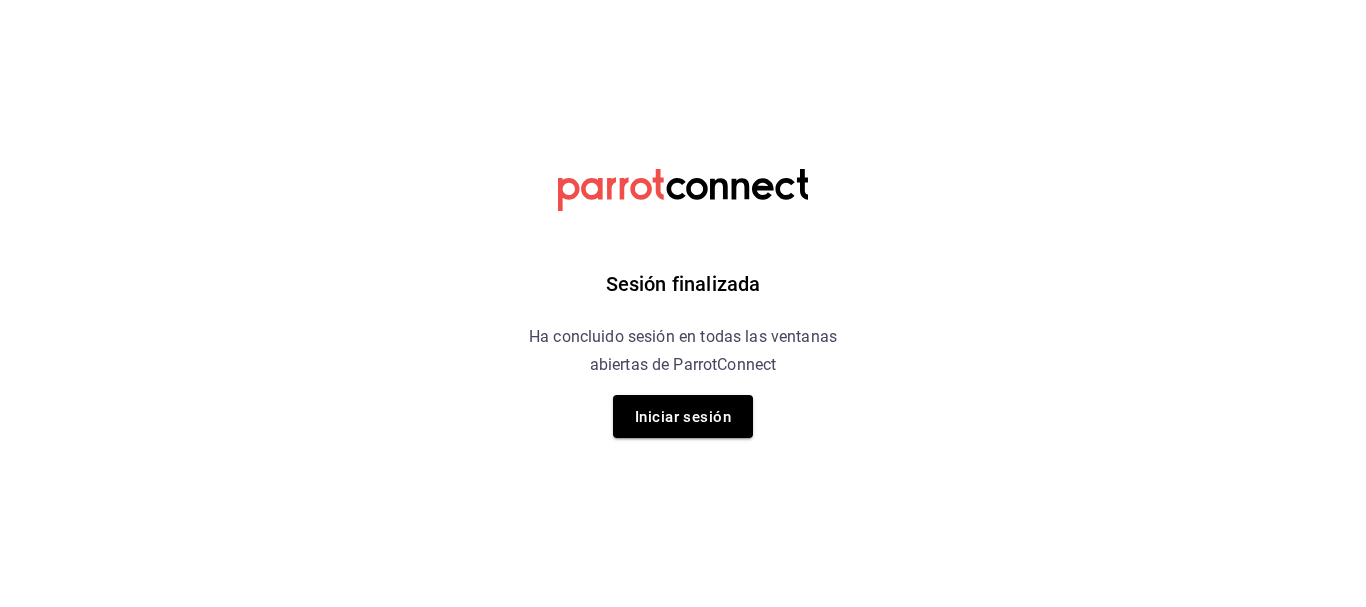 click on "Sesión finalizada Ha concluido sesión en todas las ventanas abiertas de ParrotConnect Iniciar sesión" at bounding box center (683, 303) 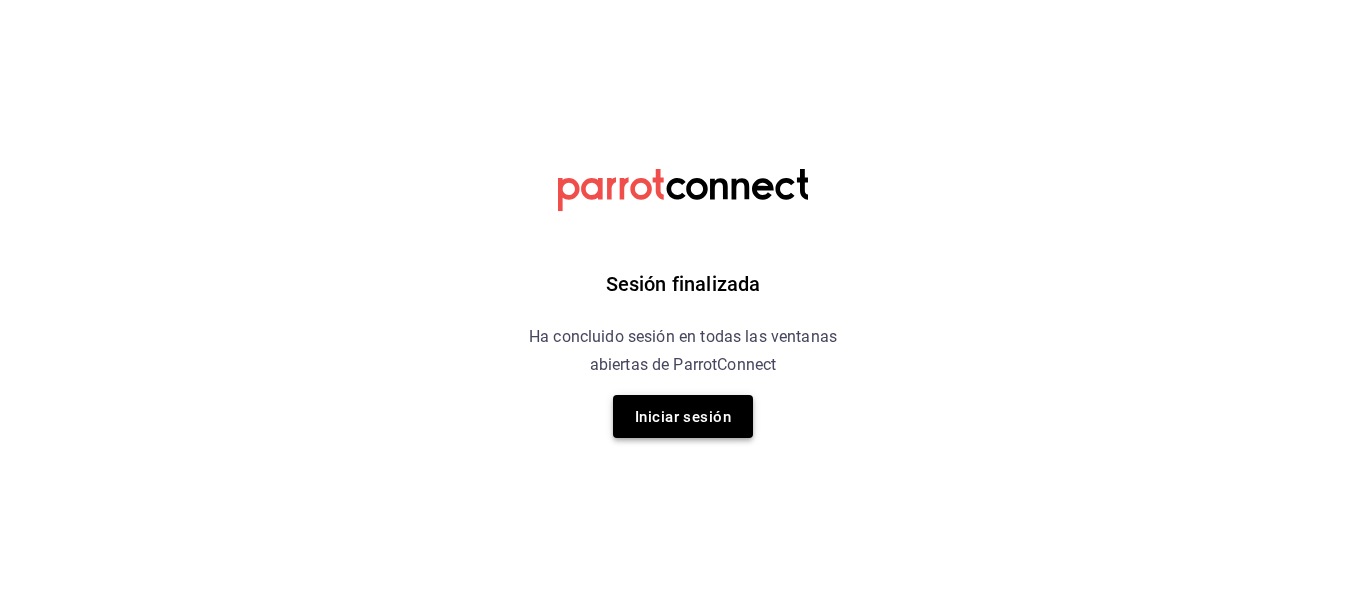 click on "Iniciar sesión" at bounding box center (683, 416) 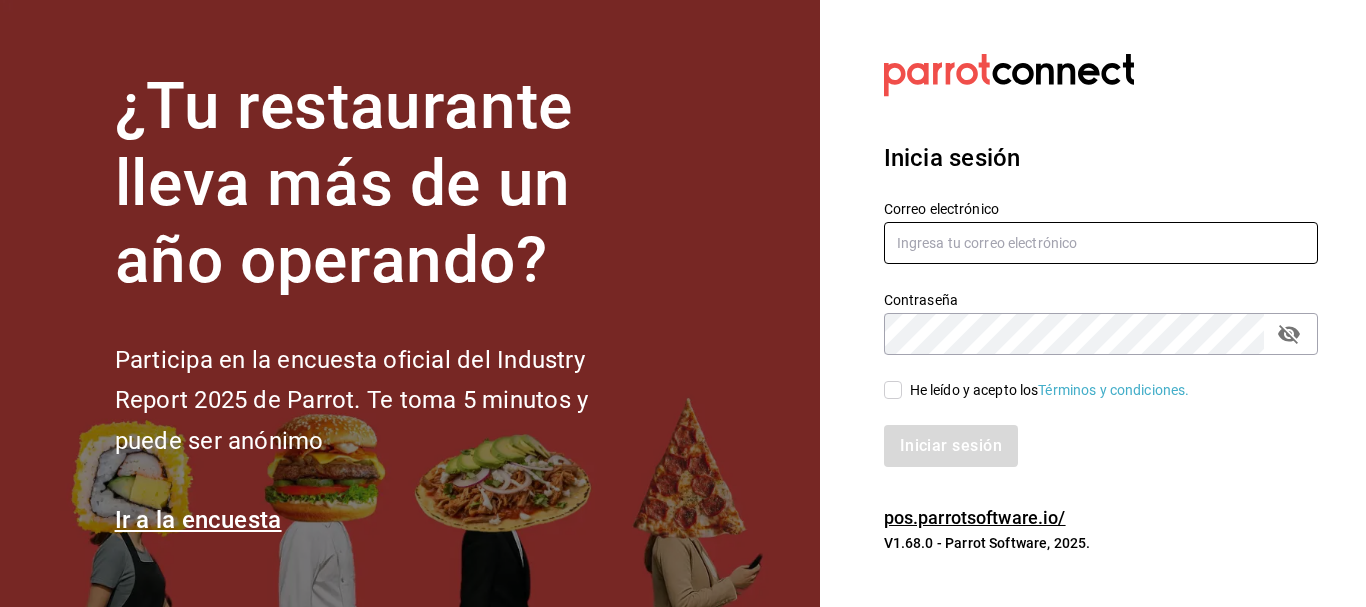 type on "animal.puebla@grupocosteno.com" 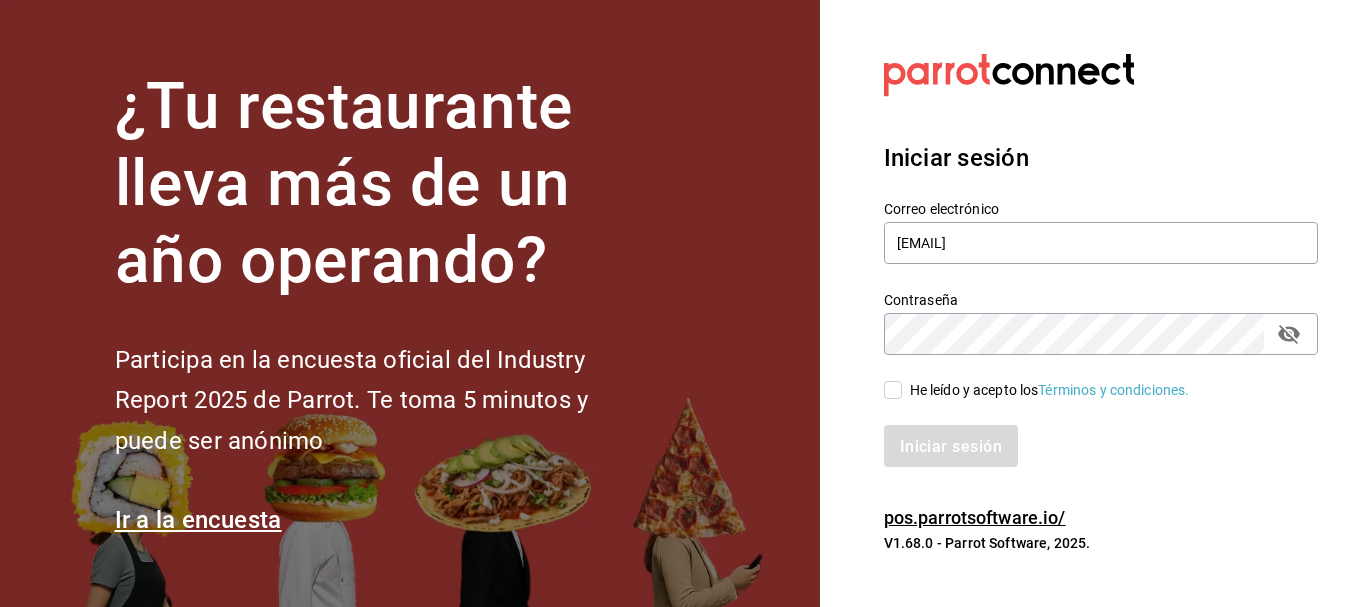 click on "He leído y acepto los  Términos y condiciones." at bounding box center [893, 390] 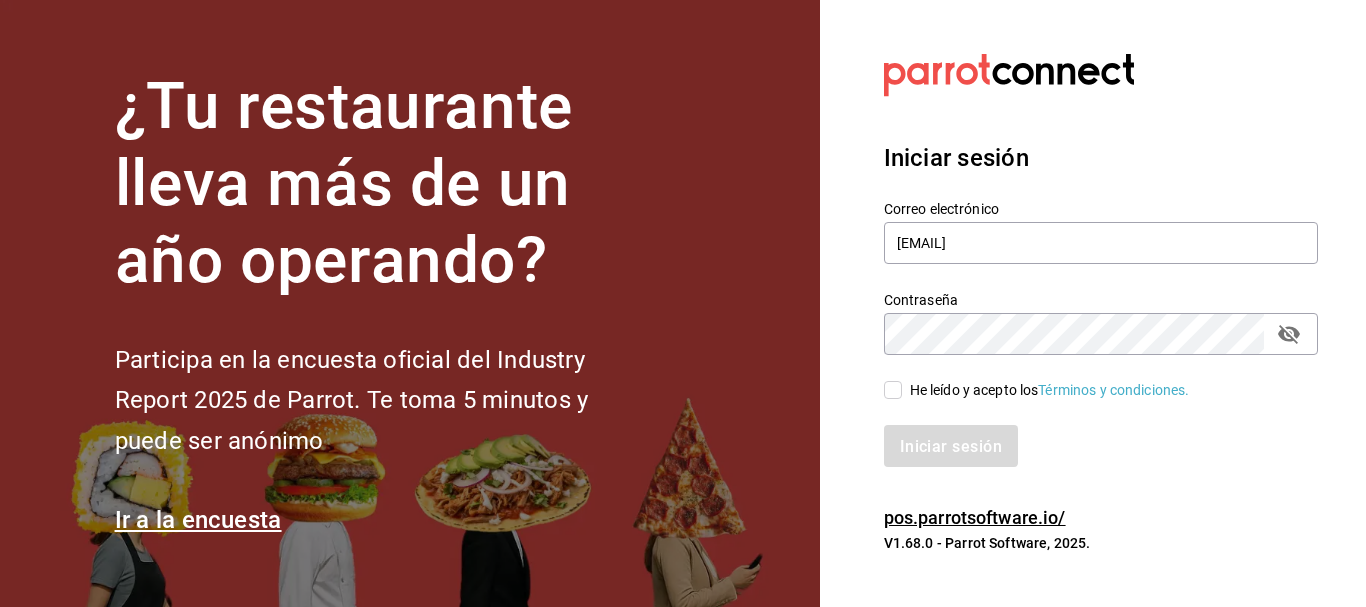 checkbox on "true" 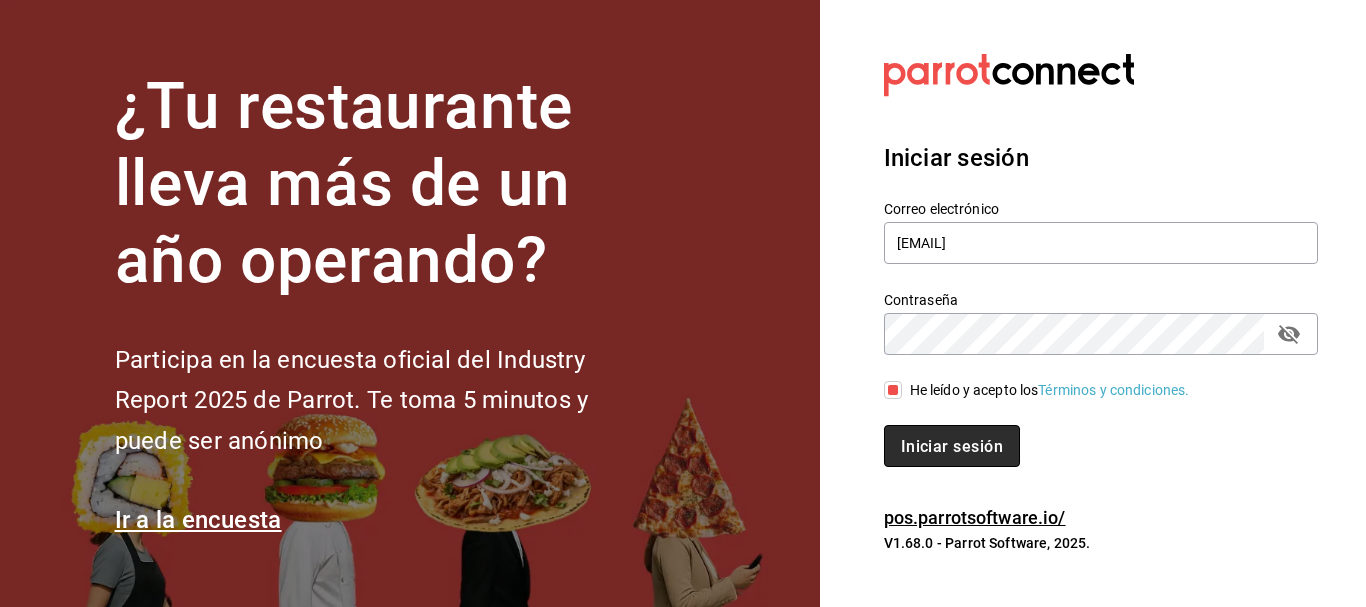 click on "Iniciar sesión" at bounding box center [952, 445] 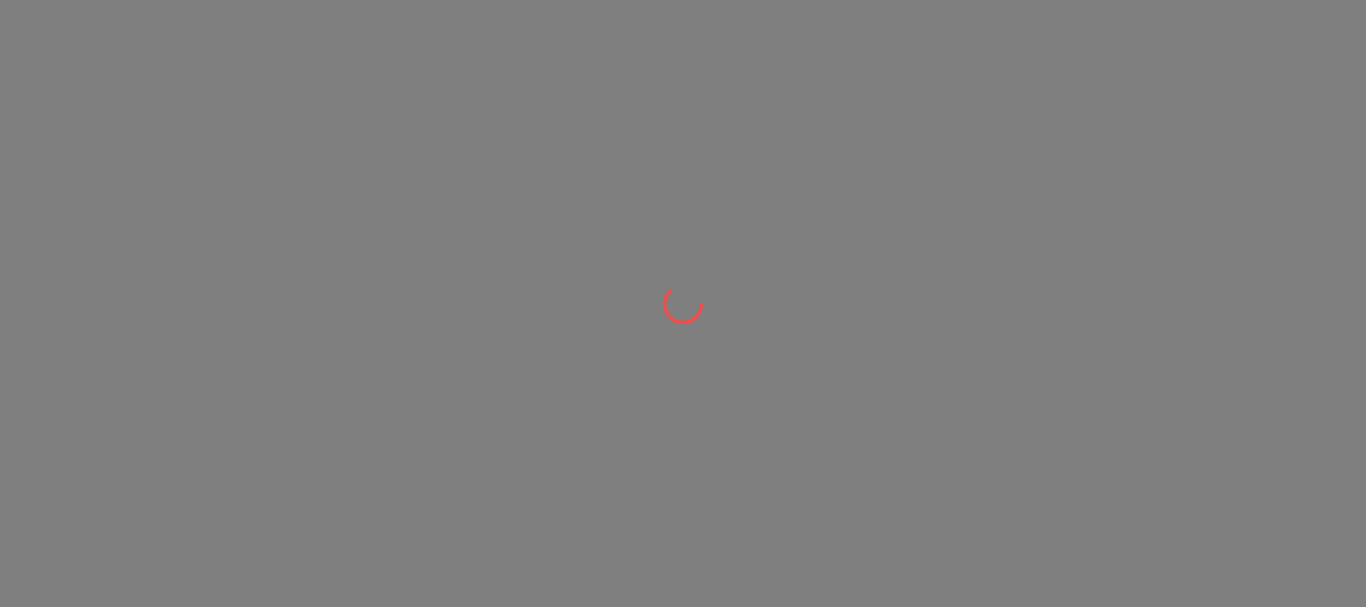 scroll, scrollTop: 0, scrollLeft: 0, axis: both 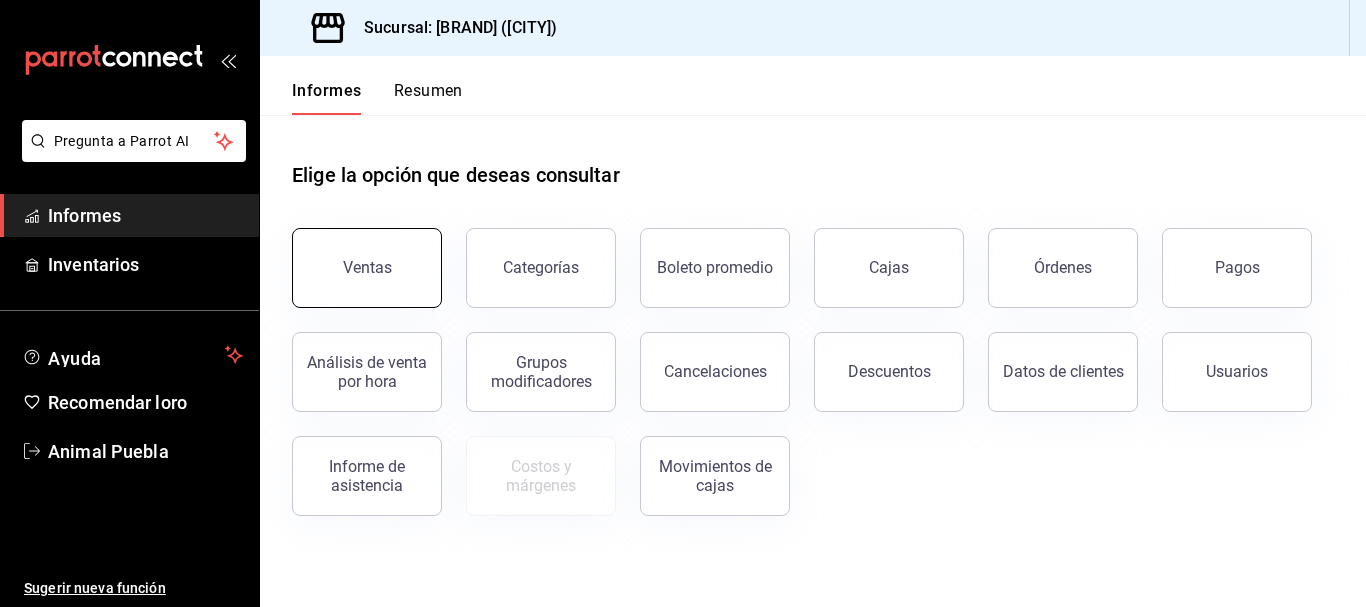 click on "Ventas" at bounding box center (367, 268) 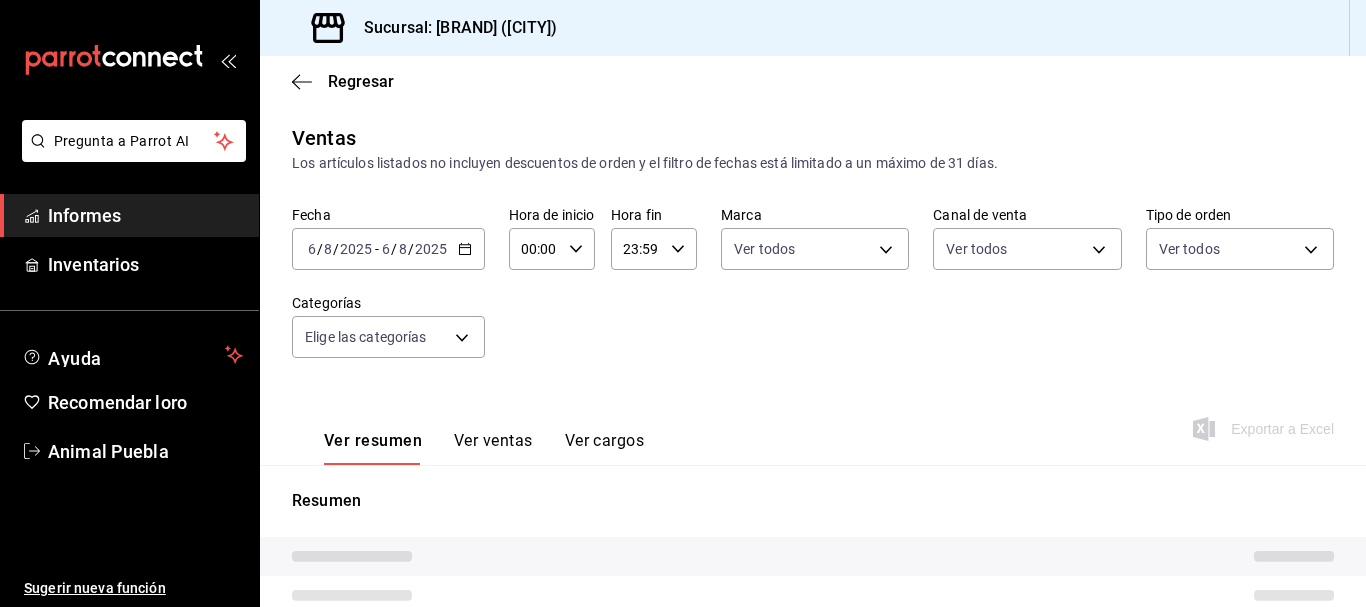 click 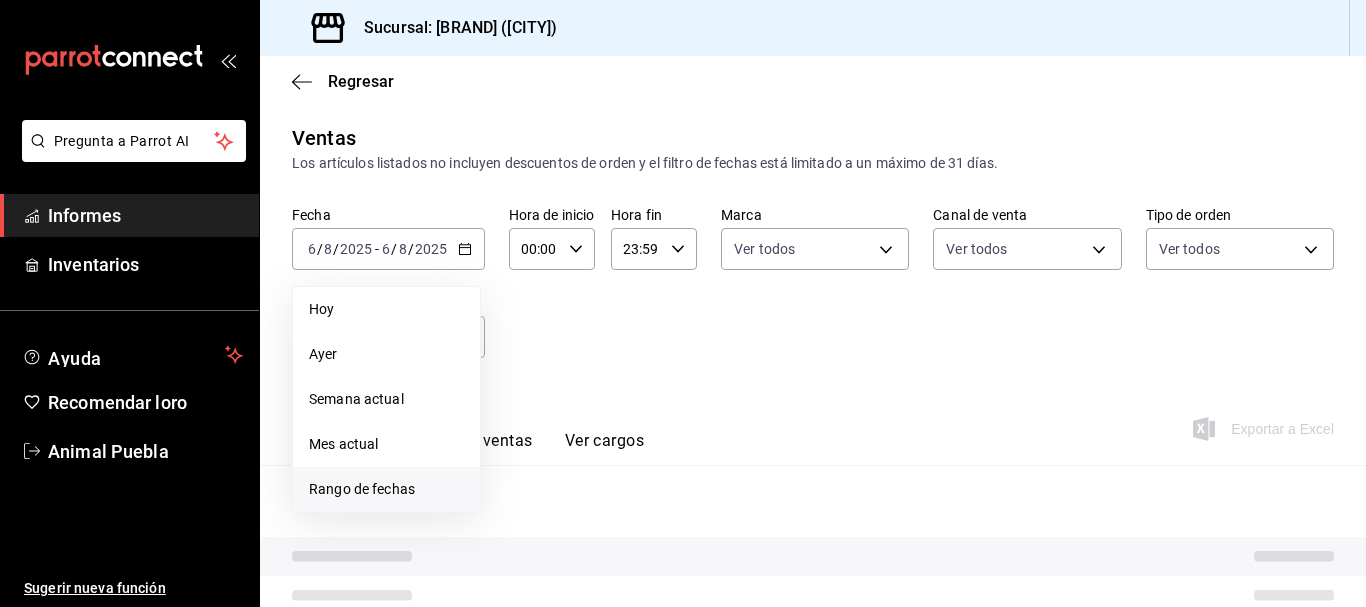 click on "Rango de fechas" at bounding box center [386, 489] 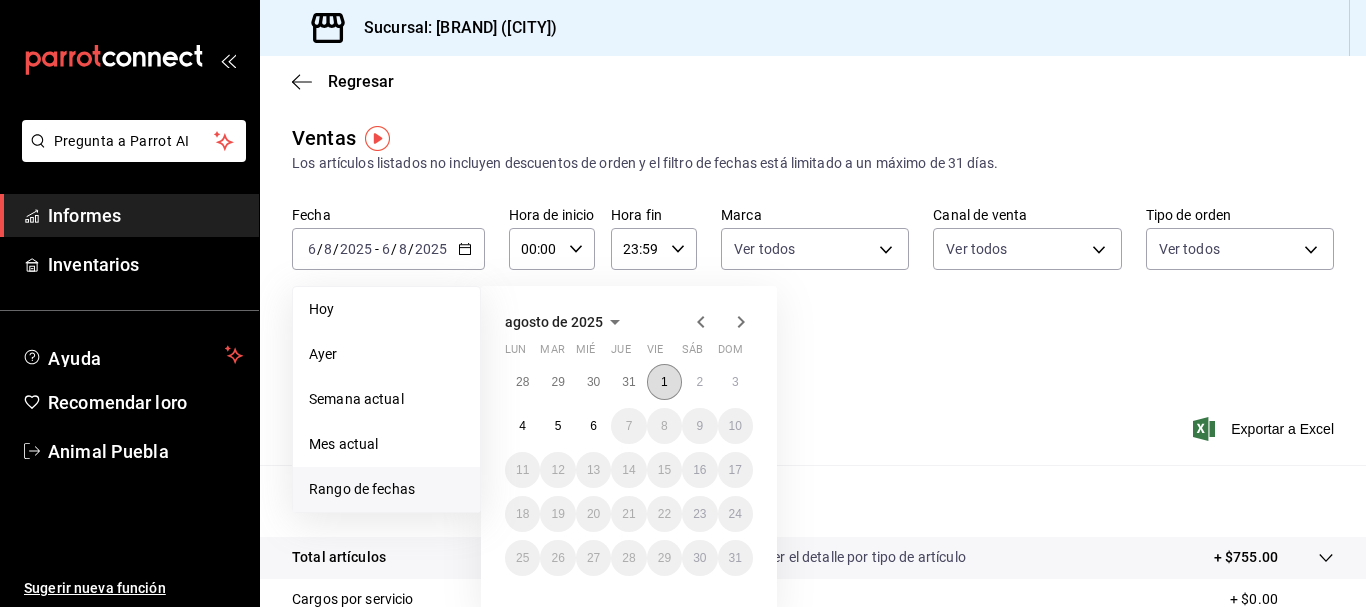 click on "1" at bounding box center (664, 382) 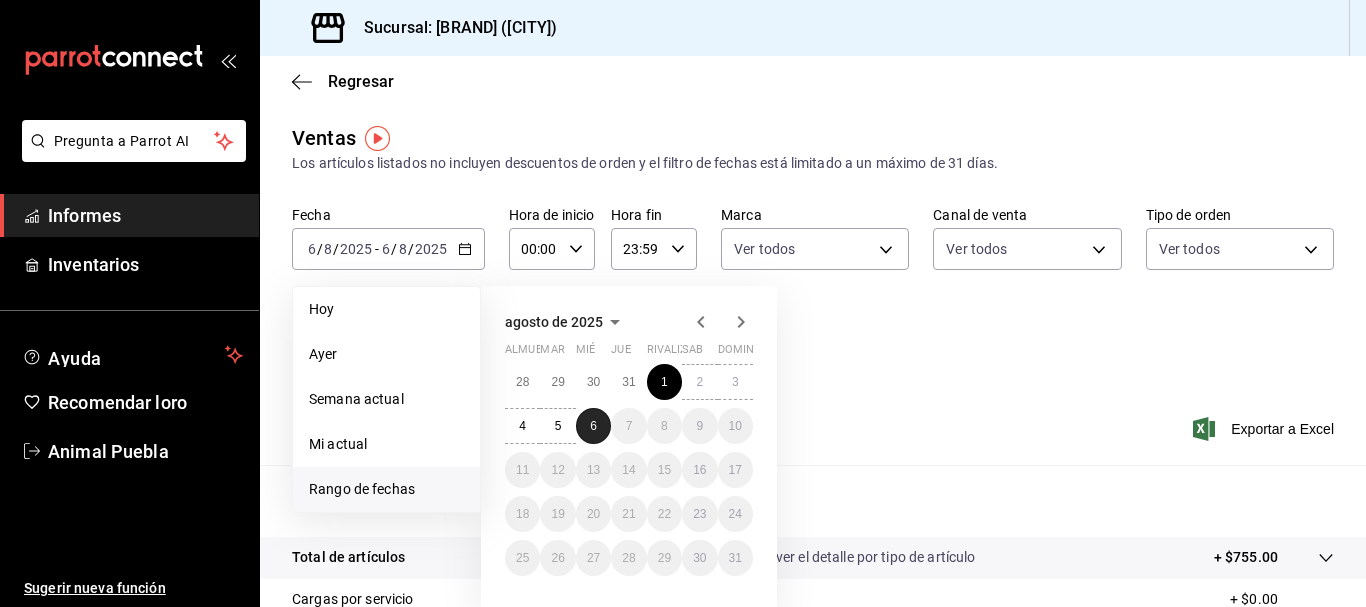 click on "6" at bounding box center [593, 426] 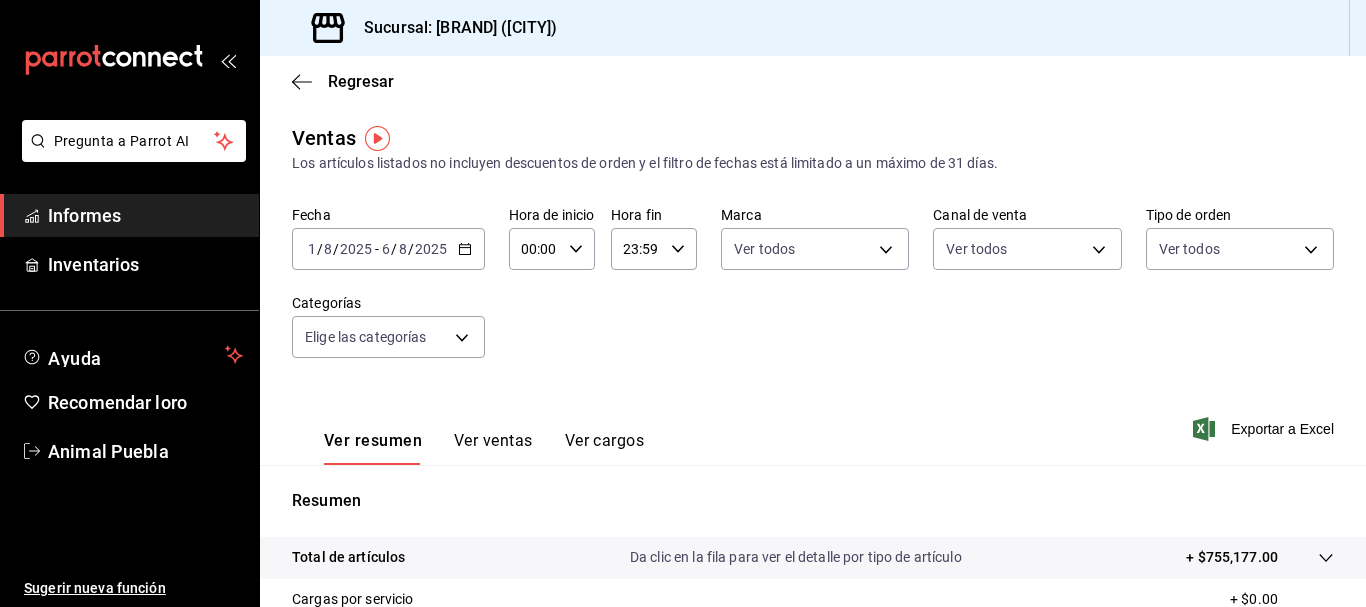 click on "00:00" at bounding box center [535, 249] 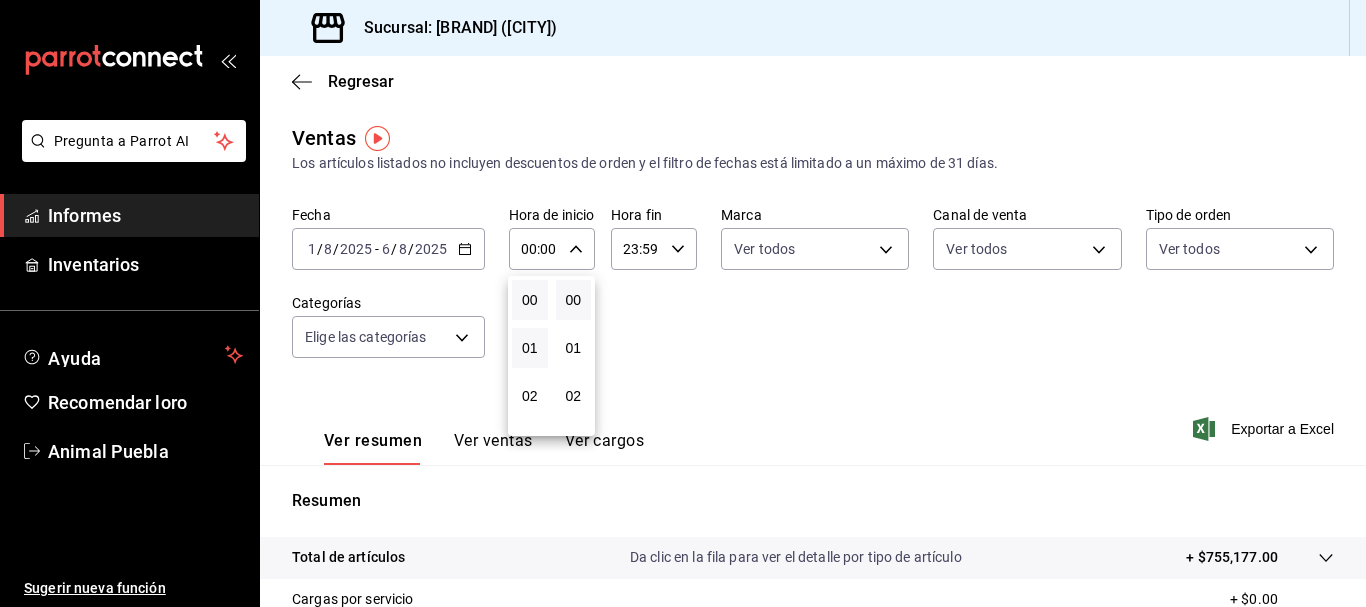 click on "01" at bounding box center [530, 348] 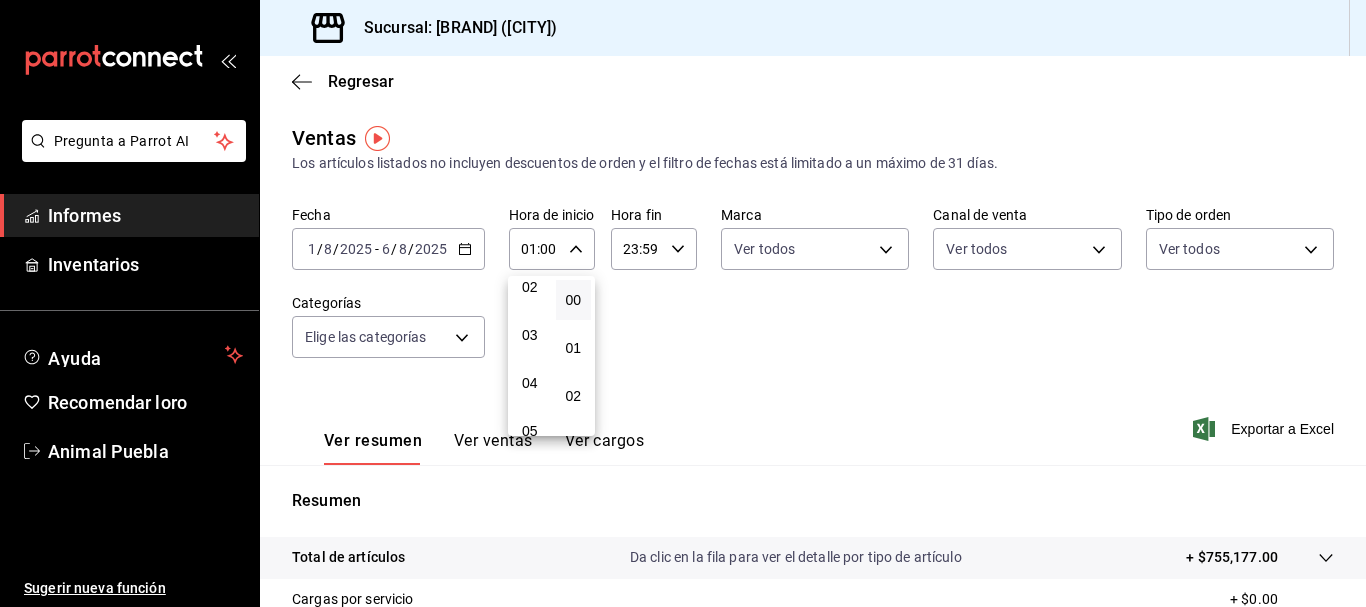 scroll, scrollTop: 111, scrollLeft: 0, axis: vertical 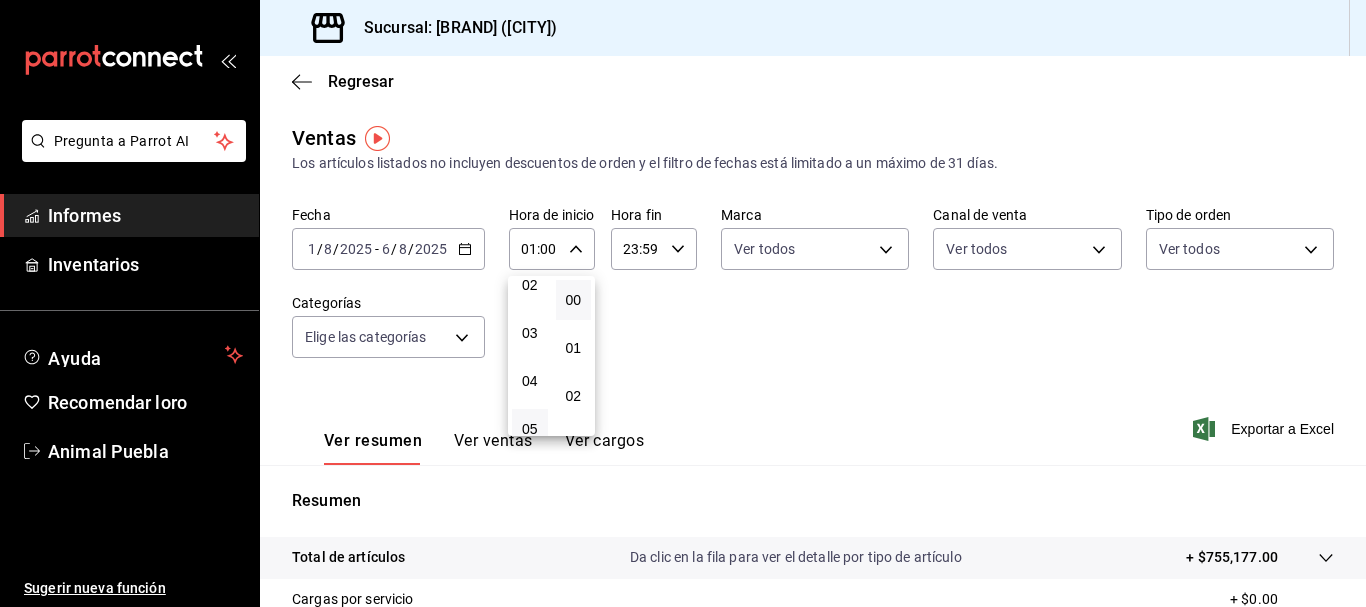 click on "05" at bounding box center (530, 429) 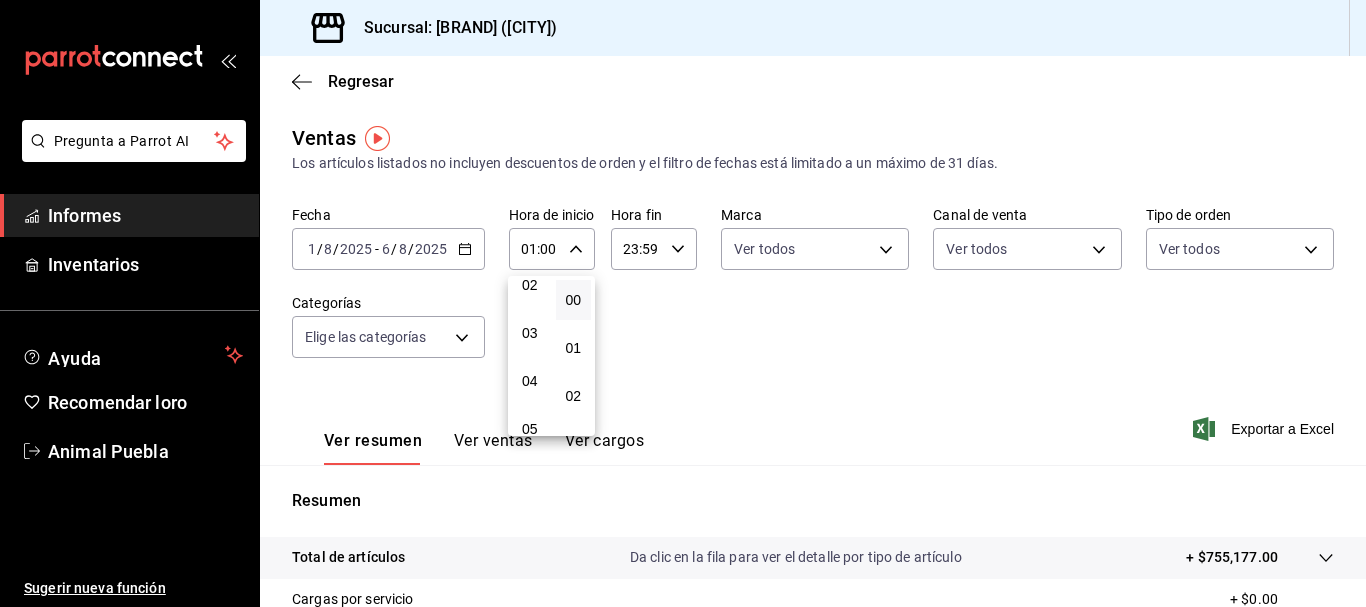 type on "05:00" 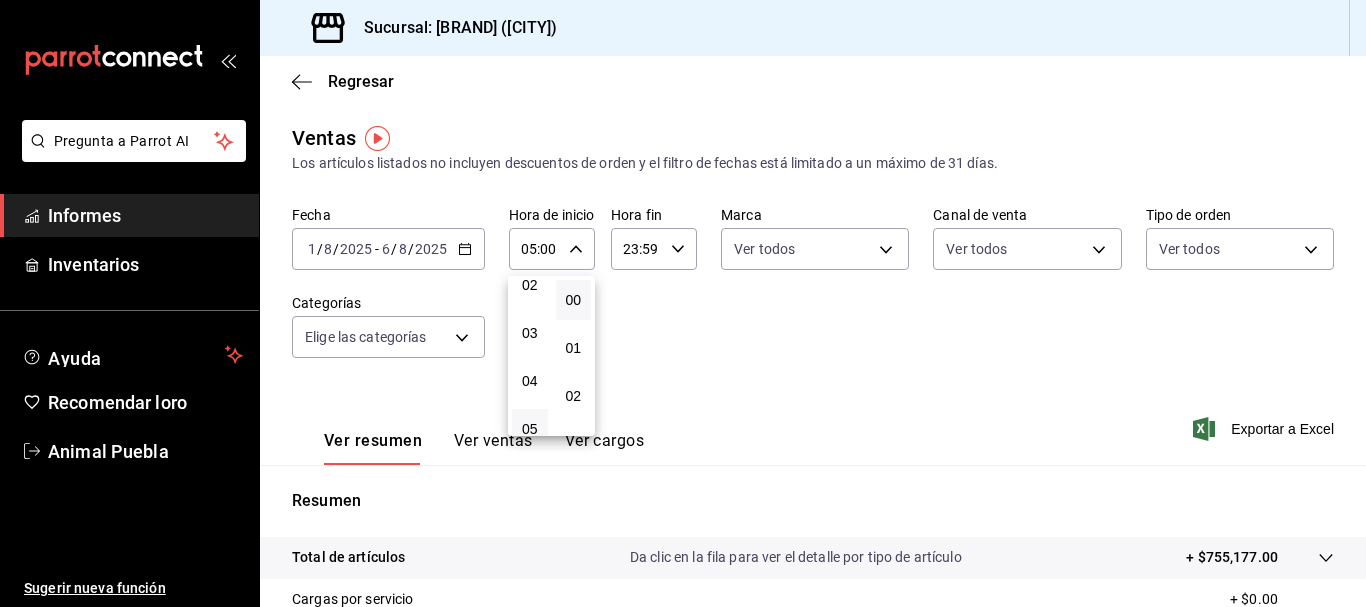 click at bounding box center (683, 303) 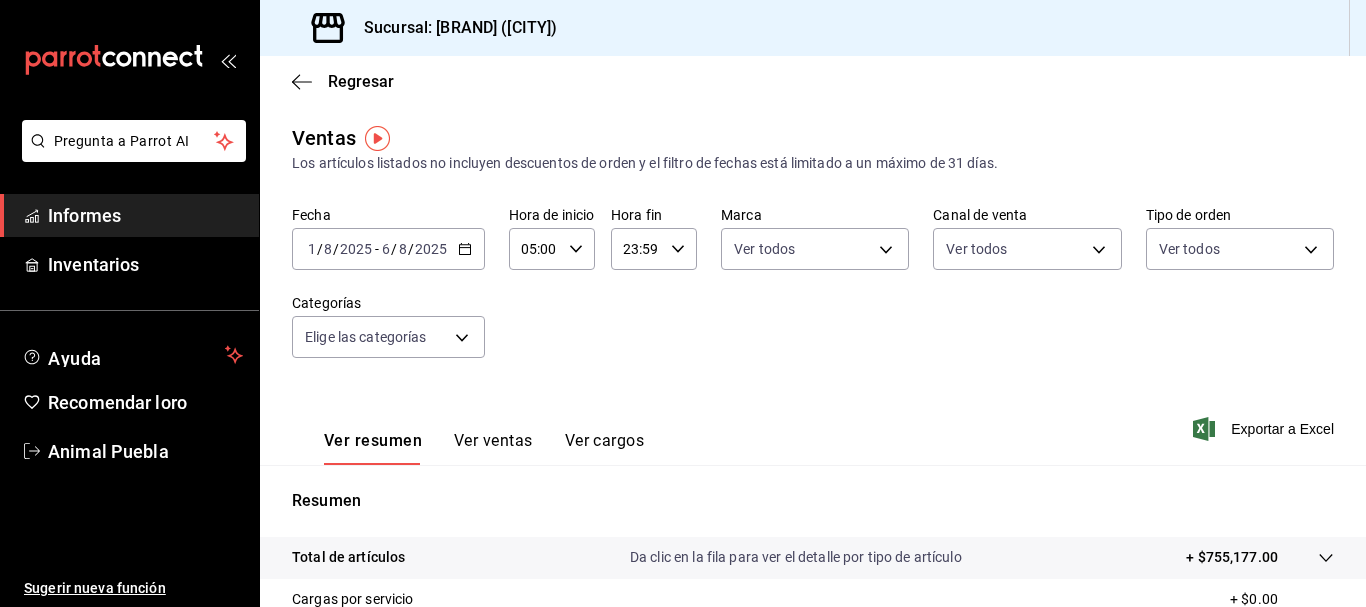 click on "23:59" at bounding box center (637, 249) 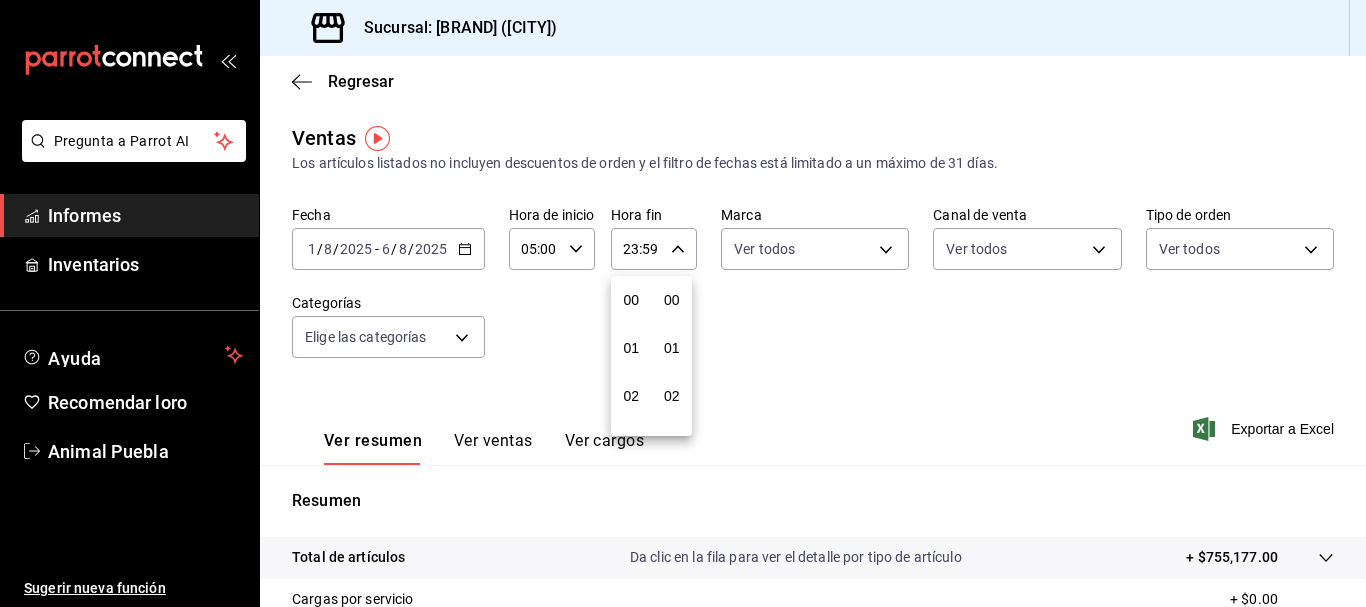 scroll, scrollTop: 992, scrollLeft: 0, axis: vertical 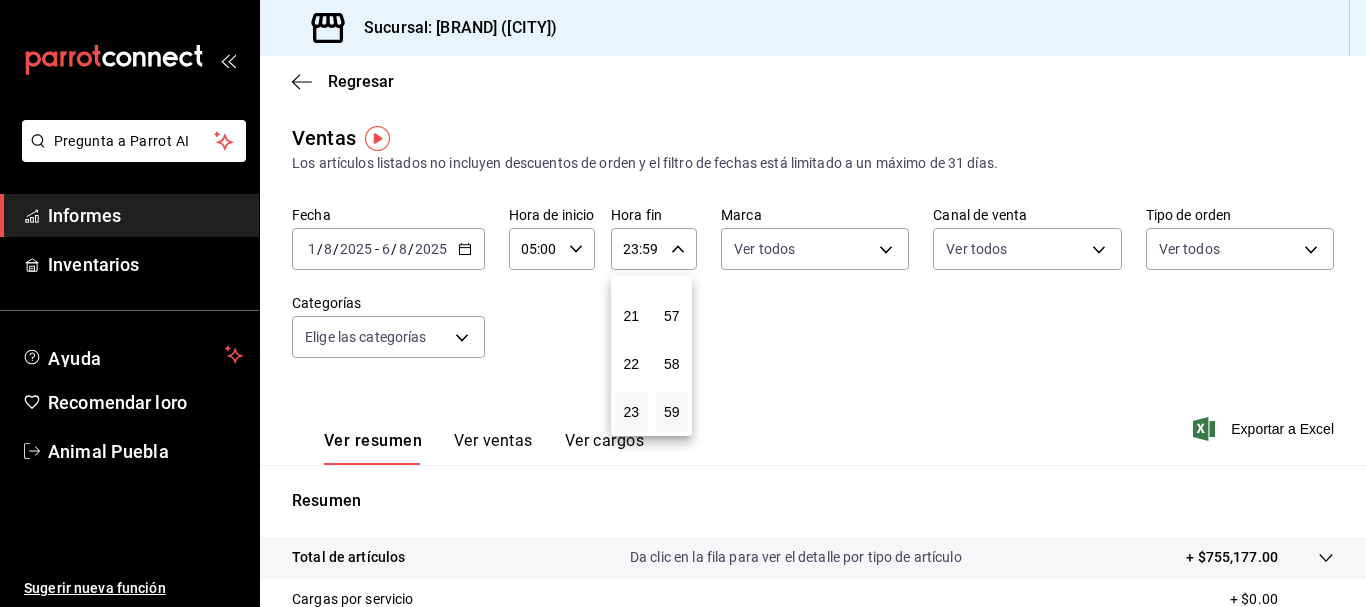 drag, startPoint x: 620, startPoint y: 248, endPoint x: 677, endPoint y: 255, distance: 57.428215 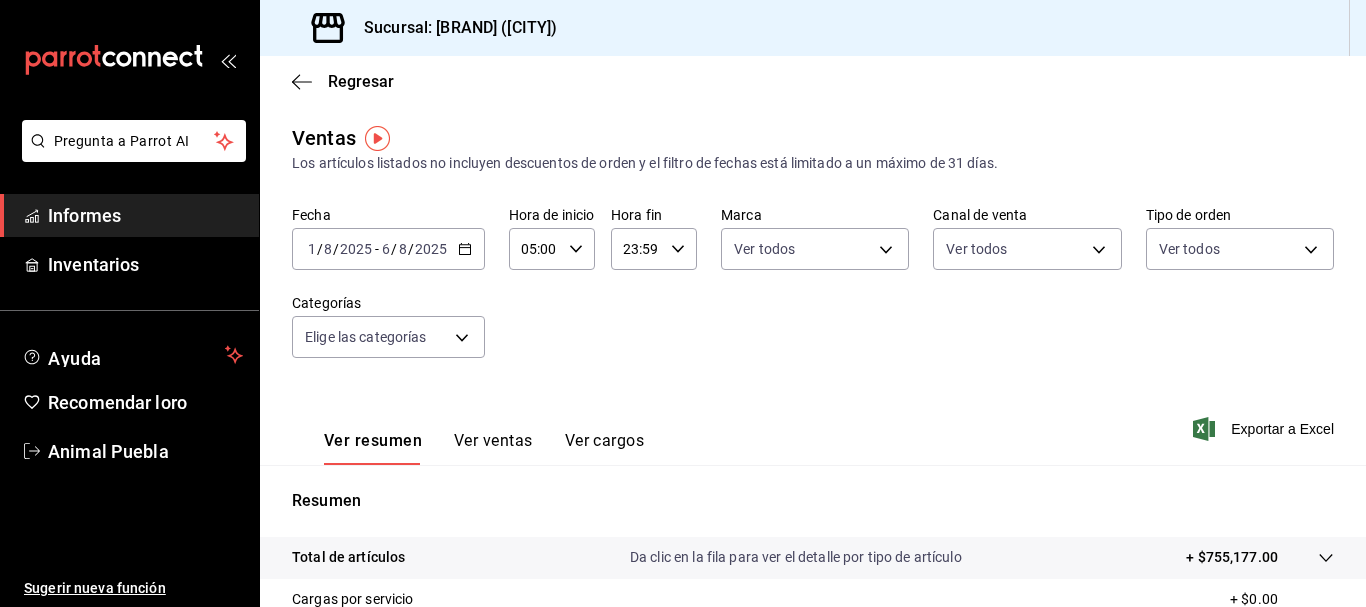 scroll, scrollTop: 0, scrollLeft: 1, axis: horizontal 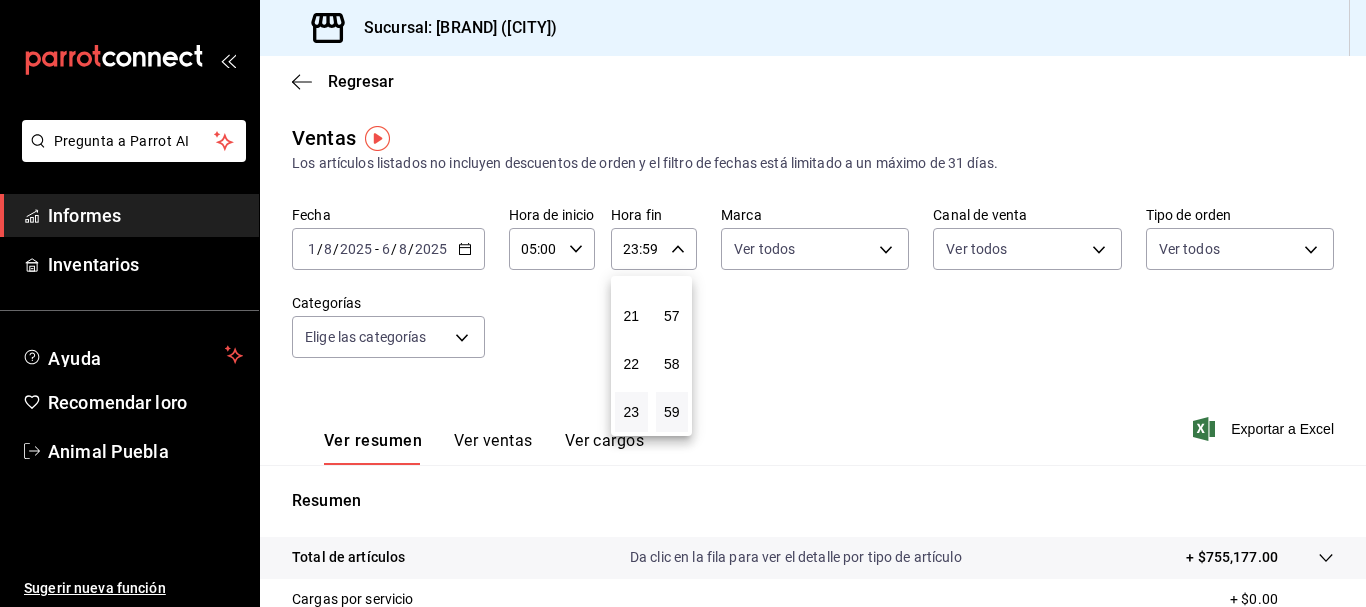 drag, startPoint x: 624, startPoint y: 246, endPoint x: 649, endPoint y: 252, distance: 25.70992 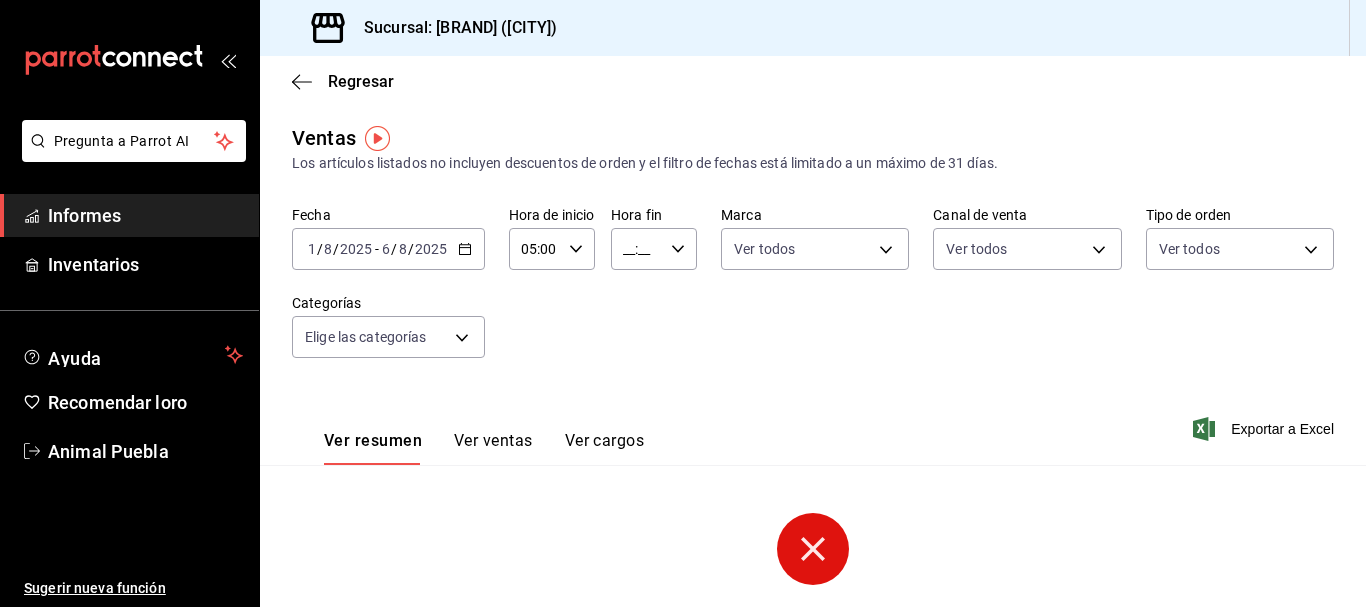 click on "__:__" at bounding box center [637, 249] 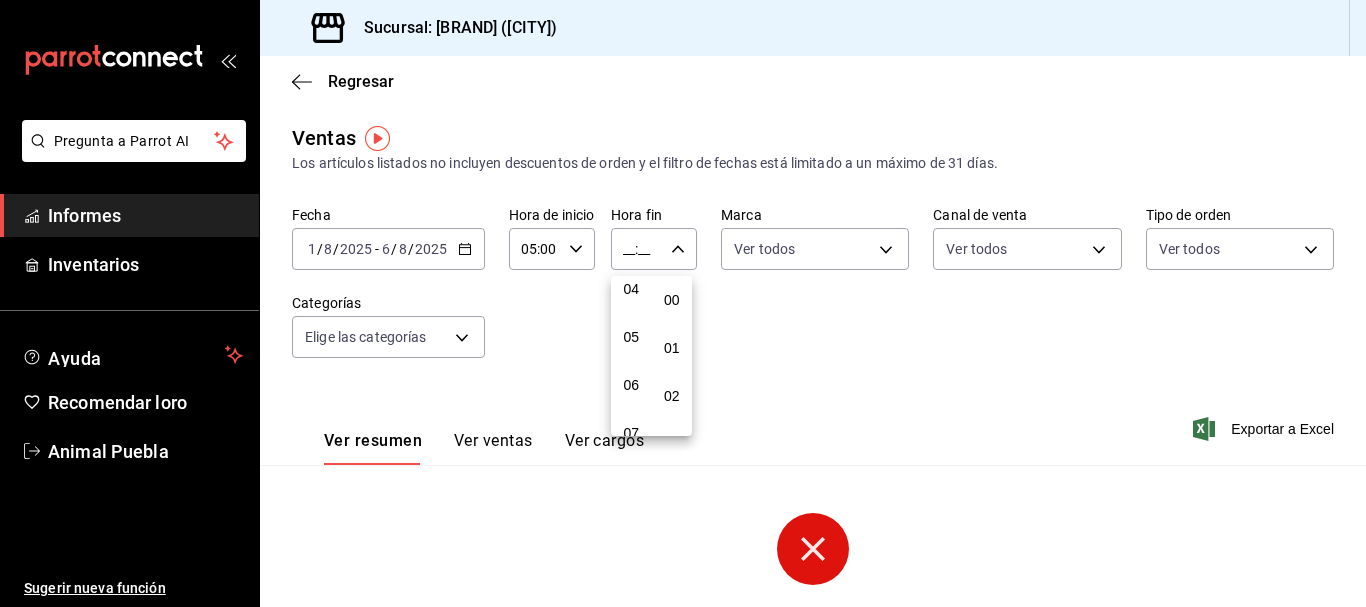 scroll, scrollTop: 207, scrollLeft: 0, axis: vertical 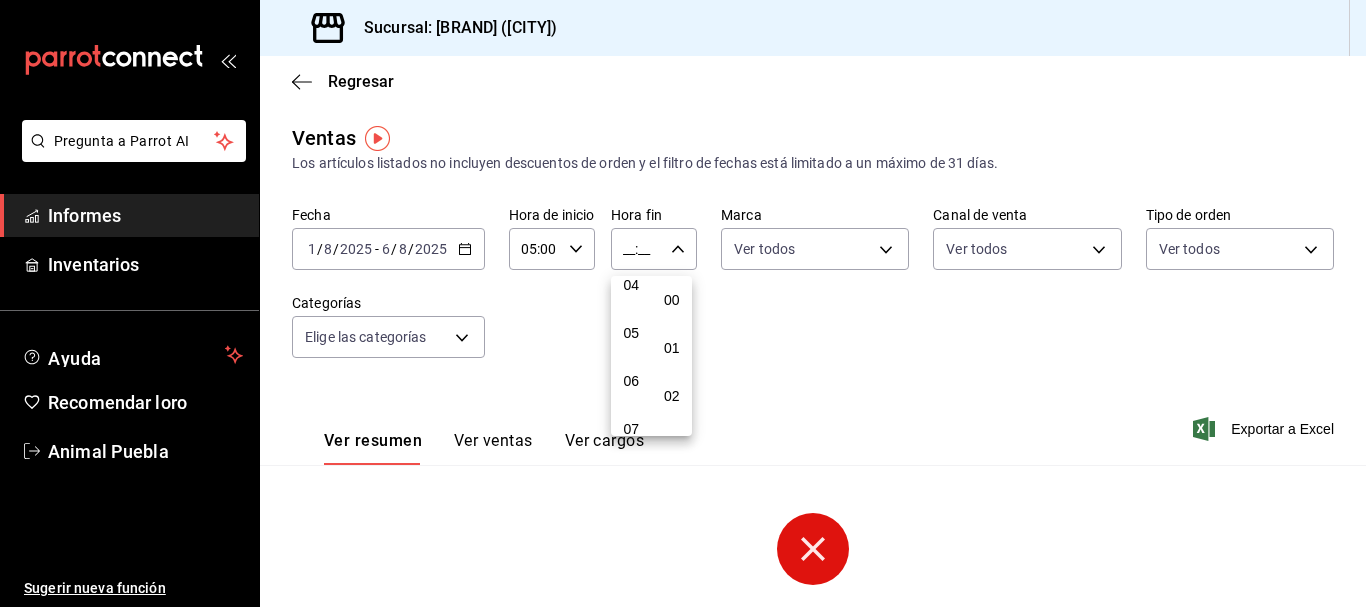 click on "05" at bounding box center [631, 333] 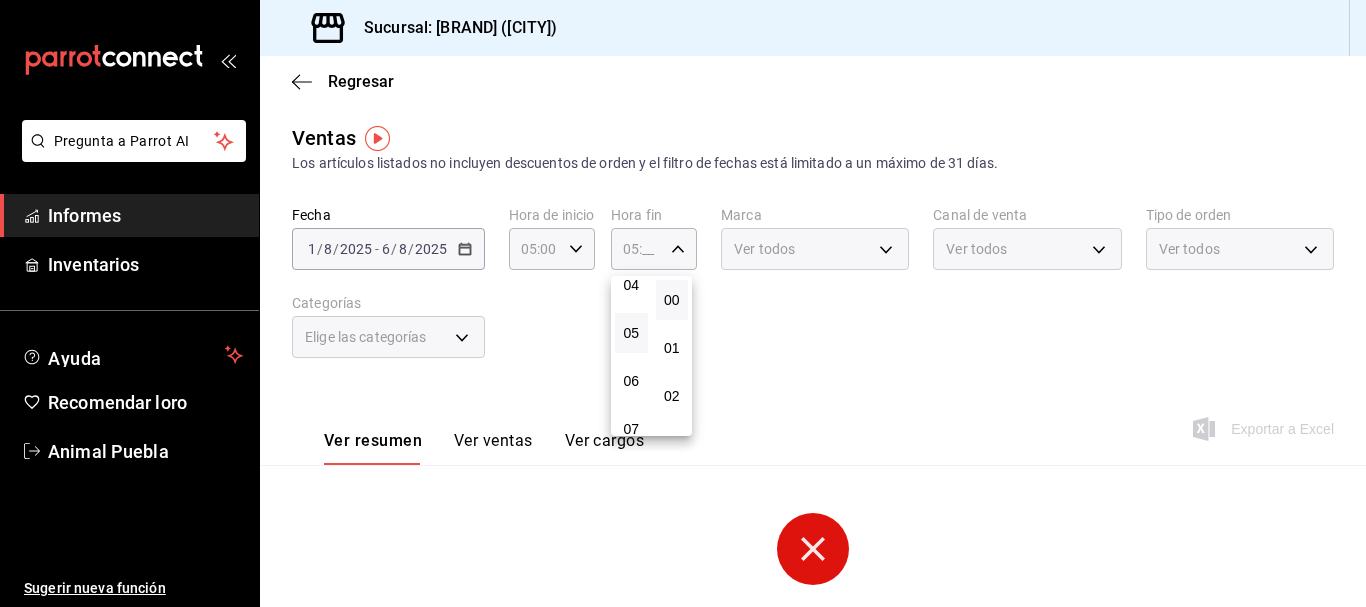 click on "00" at bounding box center [672, 300] 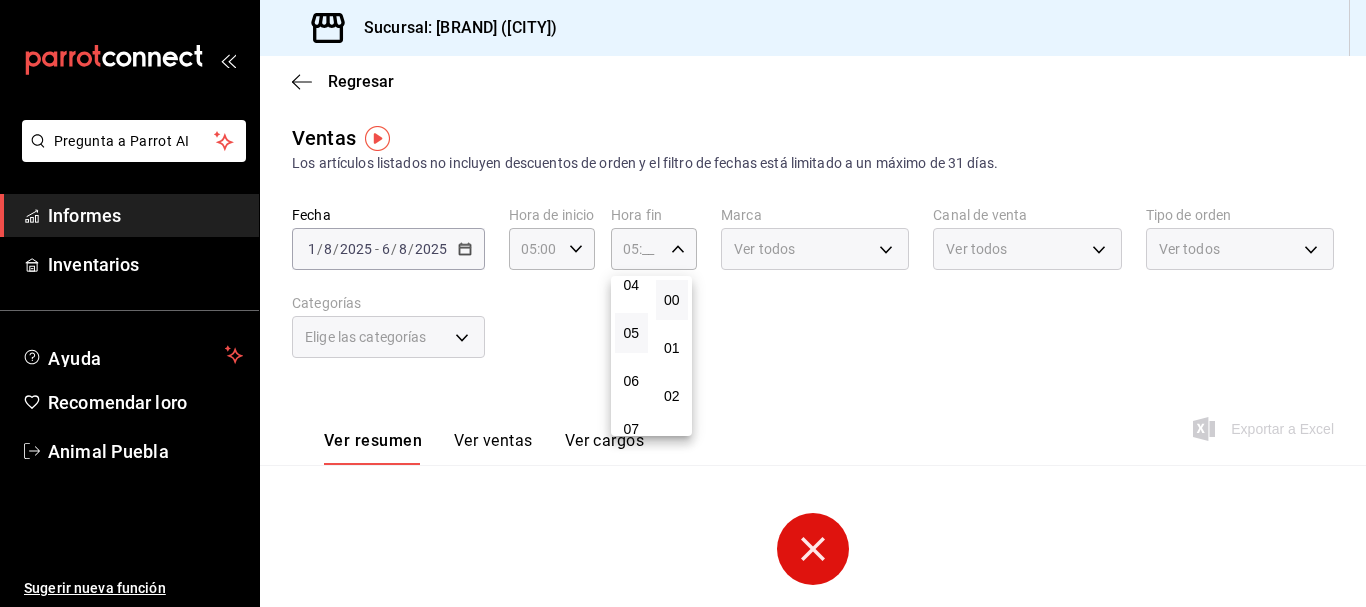 type on "05:00" 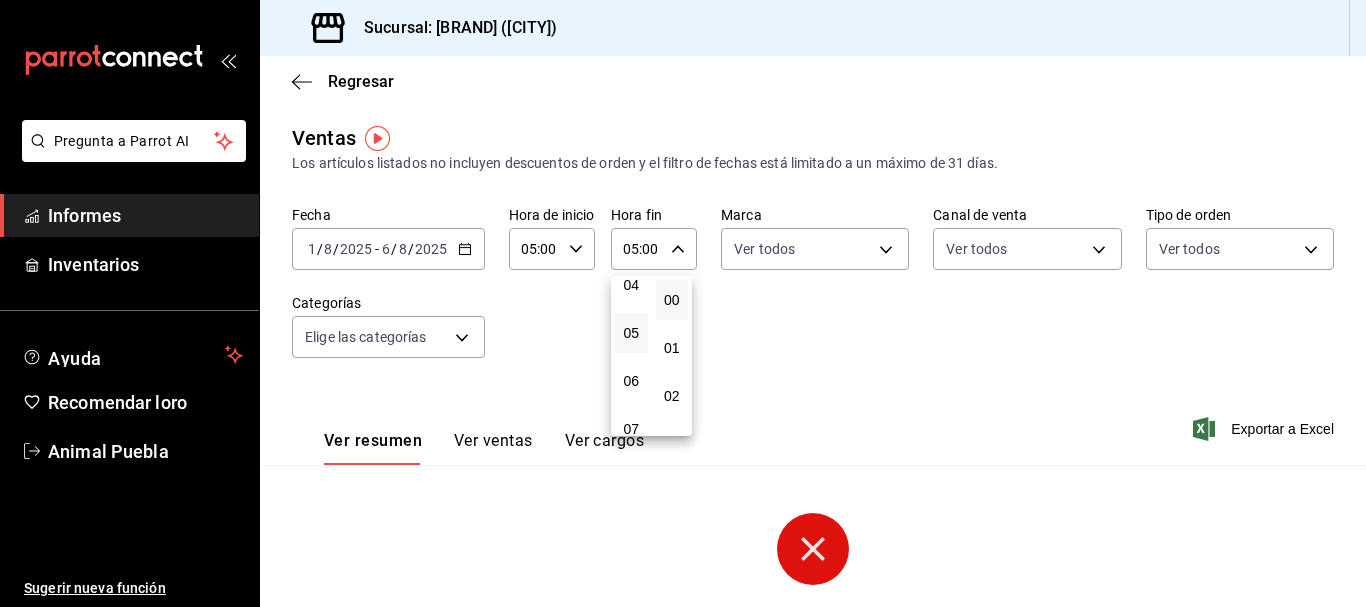 click at bounding box center [683, 303] 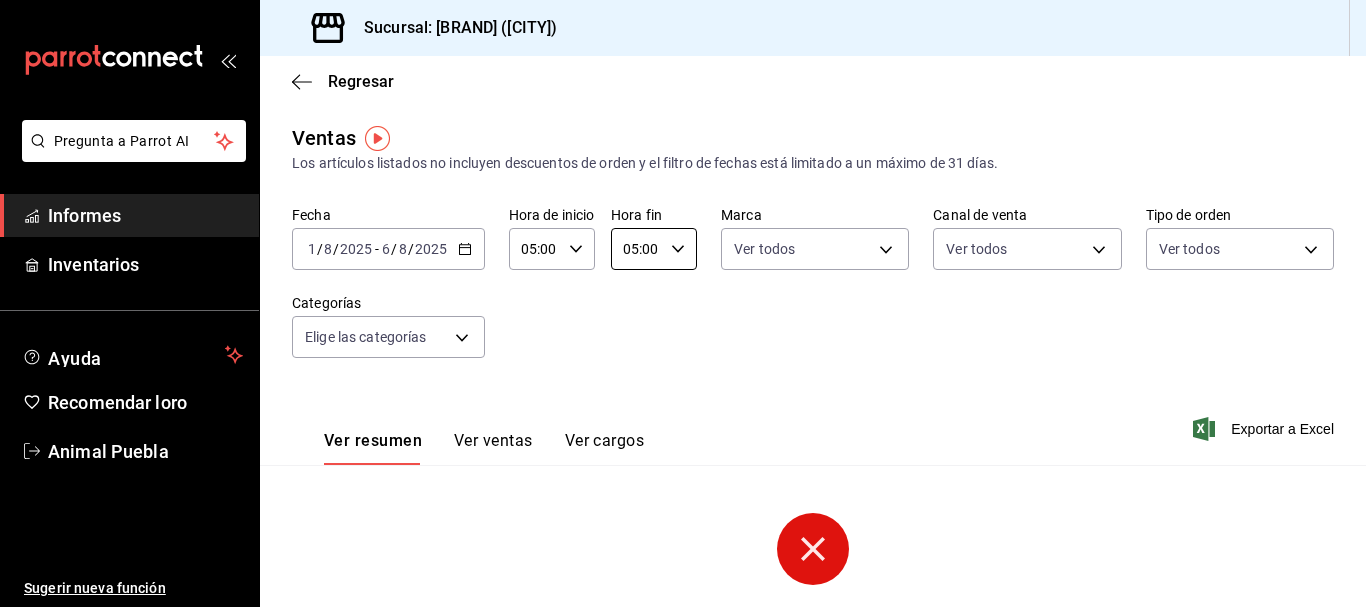 click on "Pregunta a Parrot AI Informes   Inventarios   Ayuda Recomendar loro   Animal [CITY]   Sugerir nueva función   Sucursal: Animal ([CITY]) Regresar Ventas Los artículos listados no incluyen descuentos de orden y el filtro de fechas está limitado a un máximo de 31 días. Fecha [DATE] [DATE] - [DATE] Hora de inicio [TIME] Hora de inicio Hora fin [TIME] Hora fin Marca Ver todos Canal de venta Ver todos Tipo de orden Ver todos Categorías Elige las categorías Ver resumen Ver ventas Ver cargos Exportar a Excel Lo sentimos, no pudimos cargar la información. Reintentar Texto original Valora esta traducción Tu opinión servirá para ayudar a mejorar el Traductor de Google Pregunta a Parrot AI Informes   Inventarios   Ayuda Recomendar loro   Animal [CITY]   Sugerir nueva función   GANA 1 MES GRATIS EN TU SUSCRIPCIÓN AQUÍ Ver video tutorial Ir a un video Visitar centro de ayuda ([PHONE]) [EMAIL] Visitar centro de ayuda ([PHONE]) [EMAIL]" at bounding box center [683, 303] 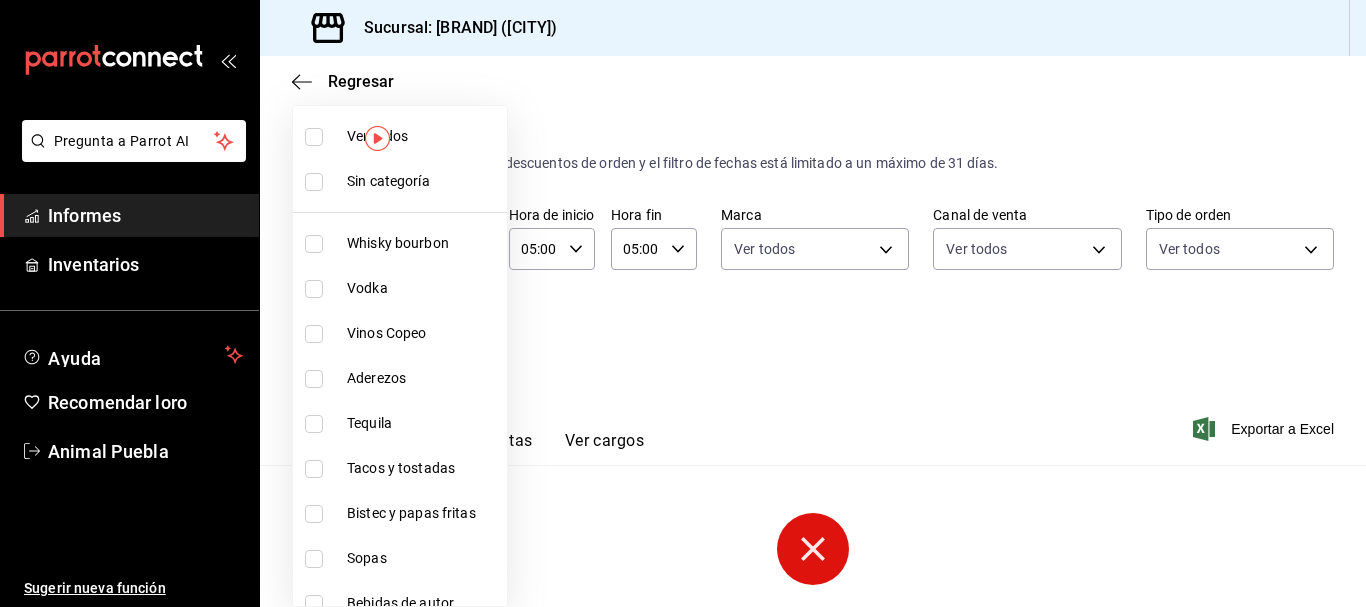 click at bounding box center [314, 137] 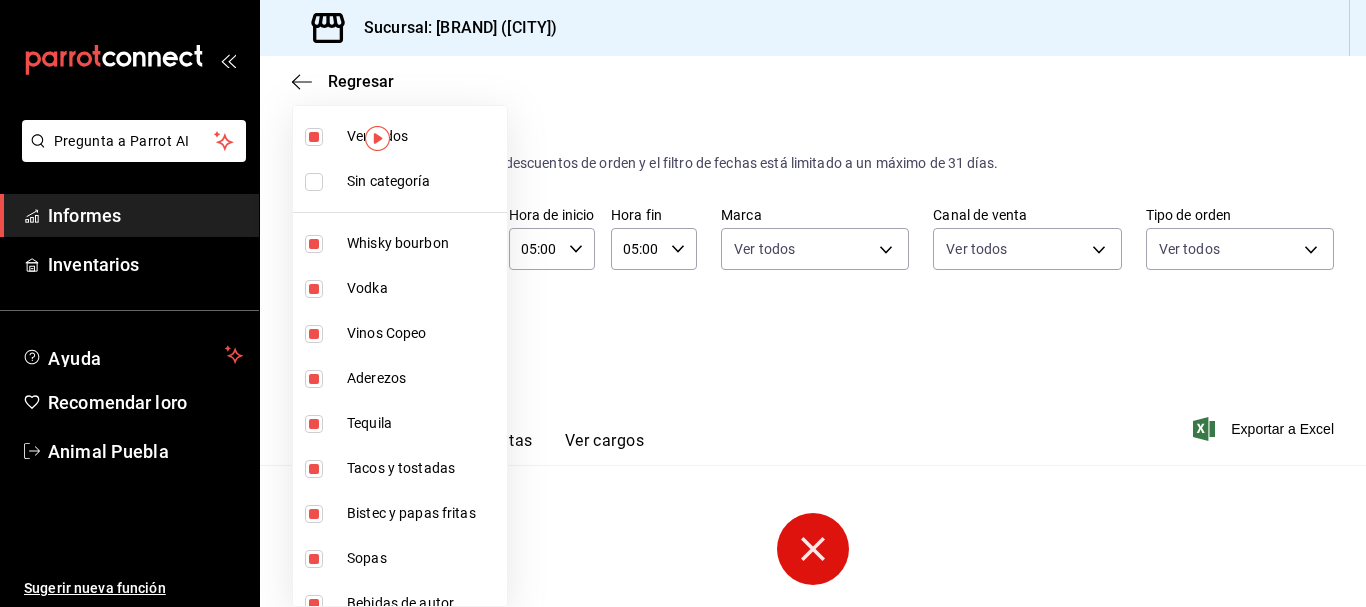 click at bounding box center (314, 182) 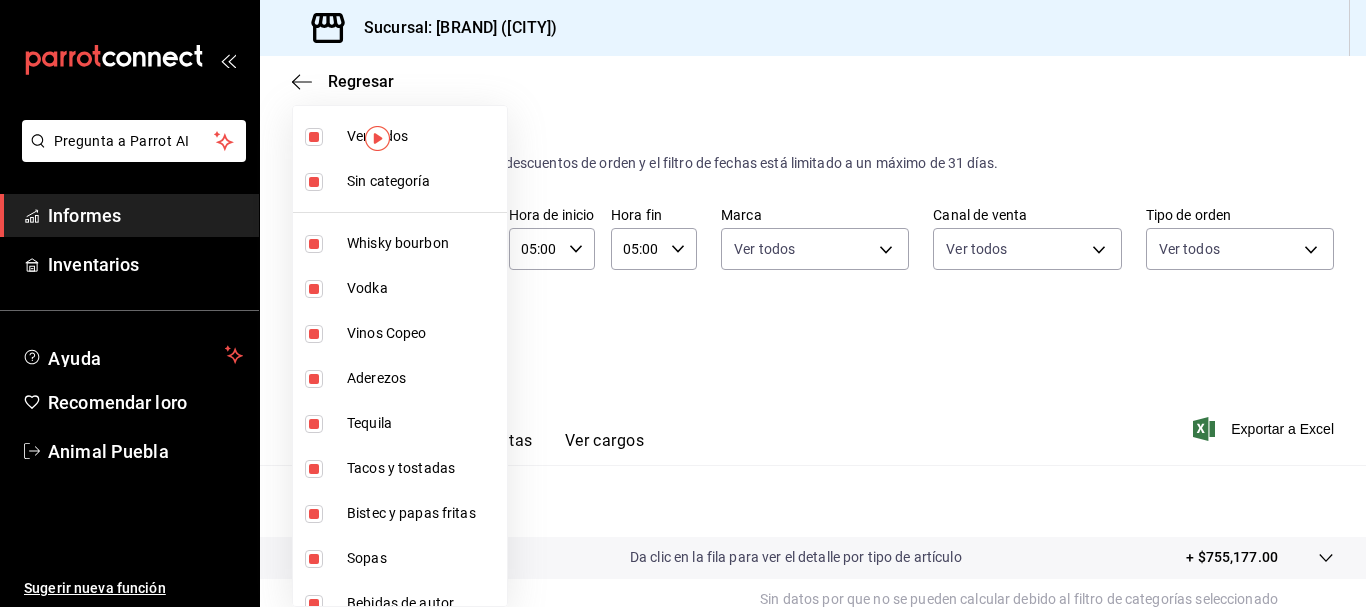 click at bounding box center [683, 303] 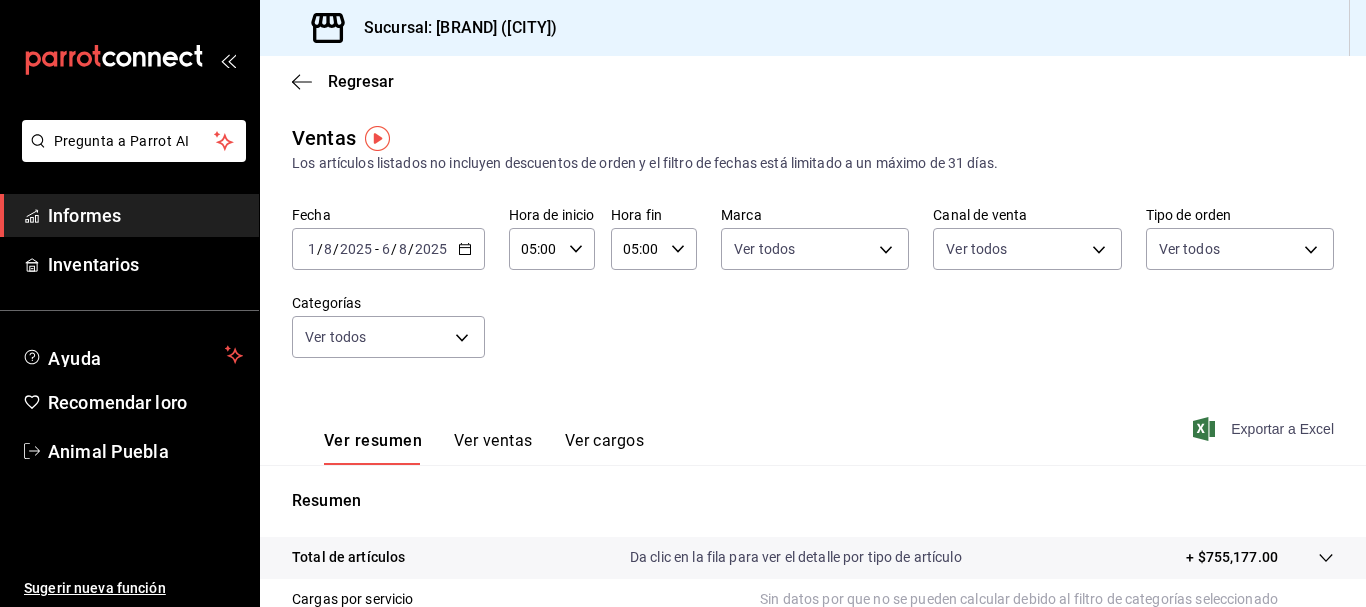 click on "Exportar a Excel" at bounding box center [1282, 429] 